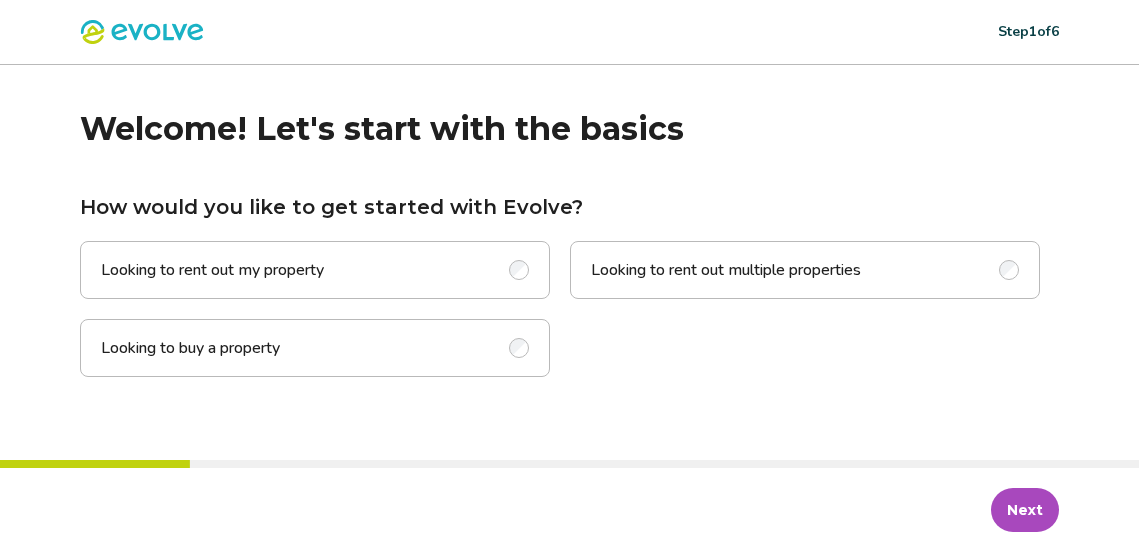 scroll, scrollTop: 0, scrollLeft: 0, axis: both 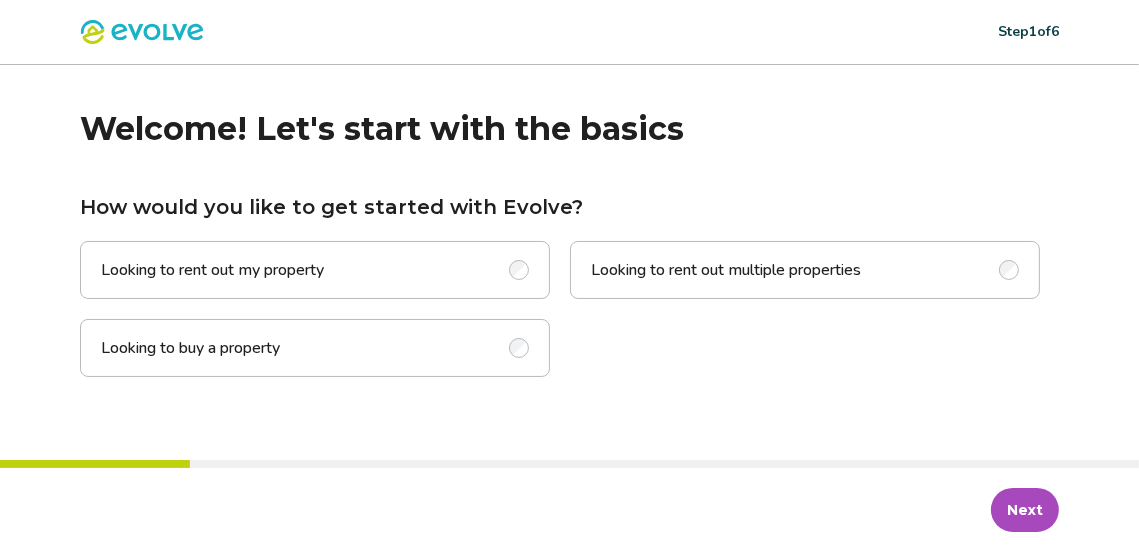 click at bounding box center (519, 270) 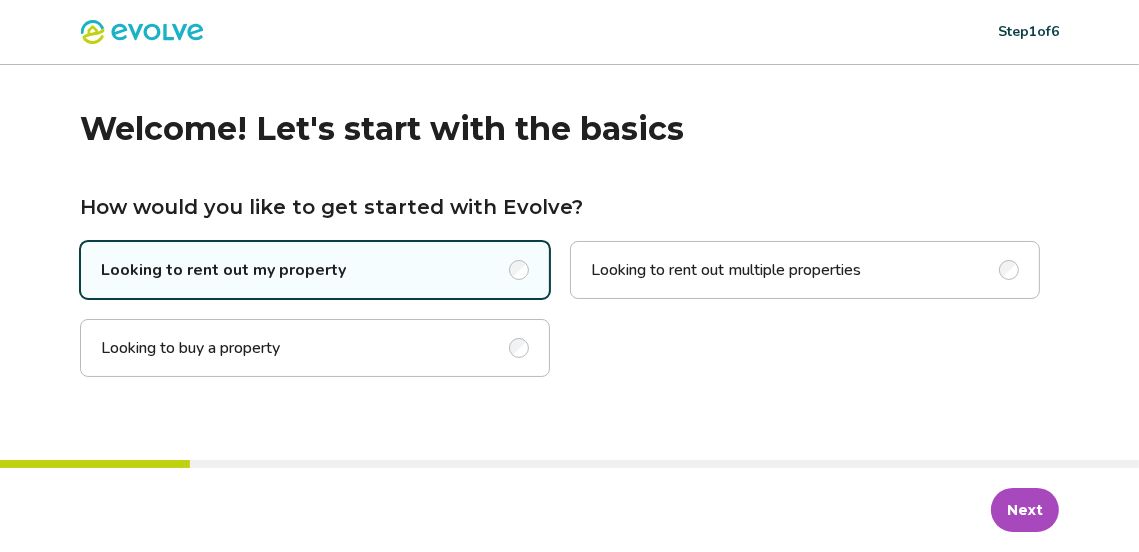 click on "Next" at bounding box center [1025, 510] 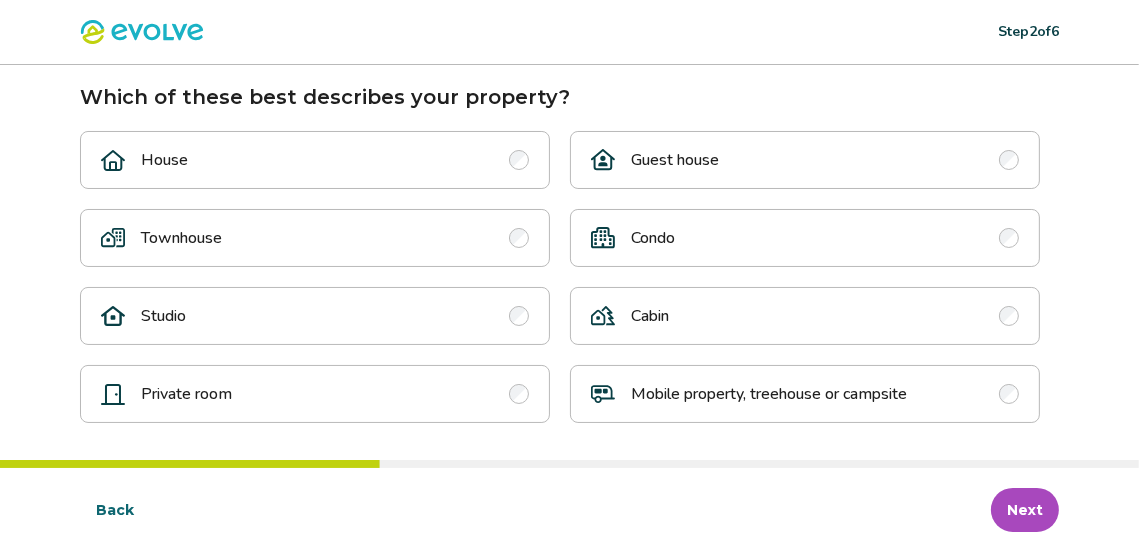 scroll, scrollTop: 109, scrollLeft: 0, axis: vertical 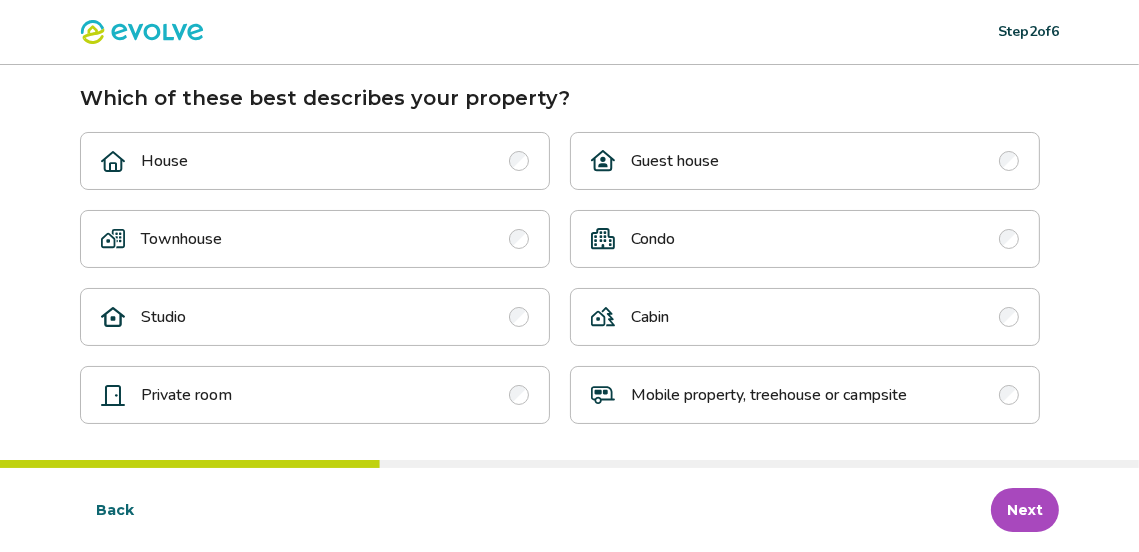 click on "House" at bounding box center [315, 161] 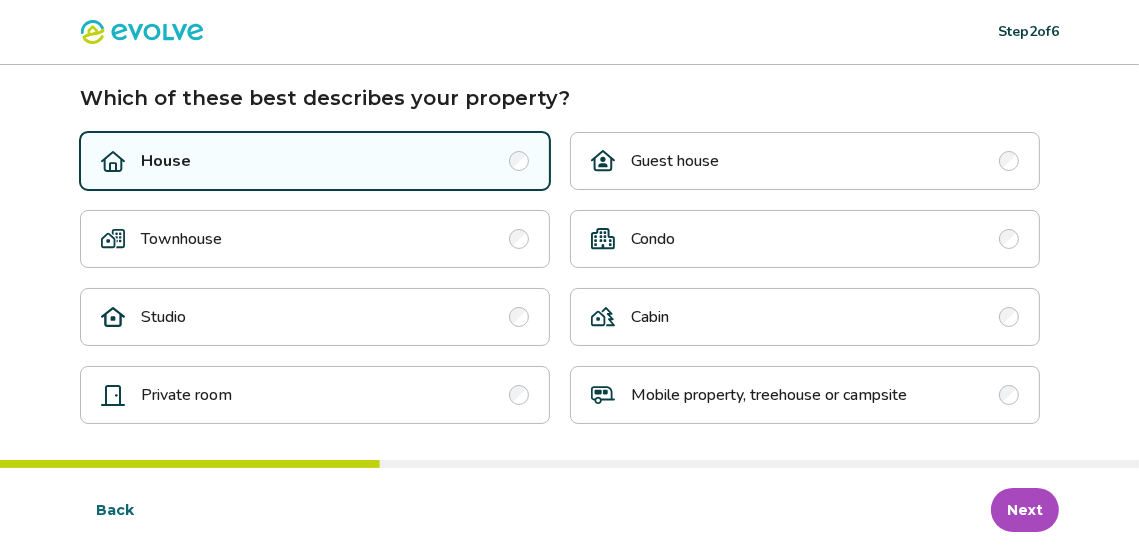 click on "Next" at bounding box center (1025, 510) 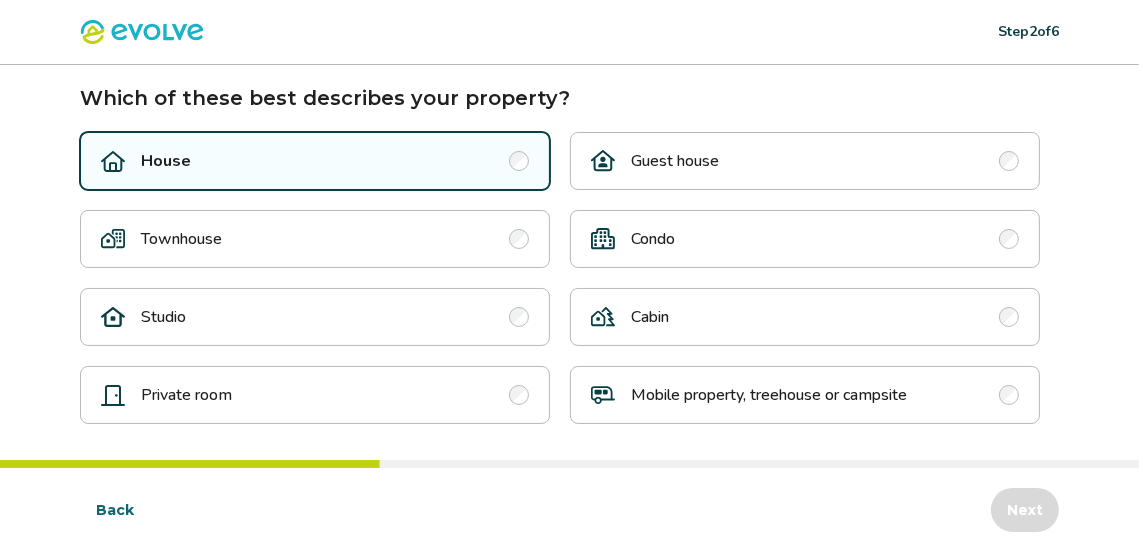 scroll, scrollTop: 0, scrollLeft: 0, axis: both 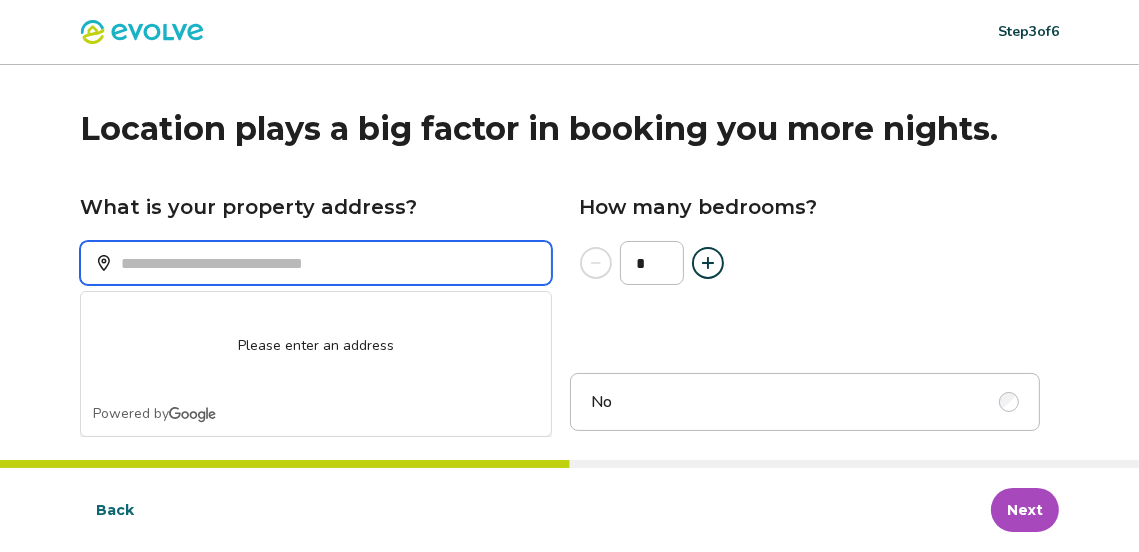click on "What is your property address?" at bounding box center (316, 263) 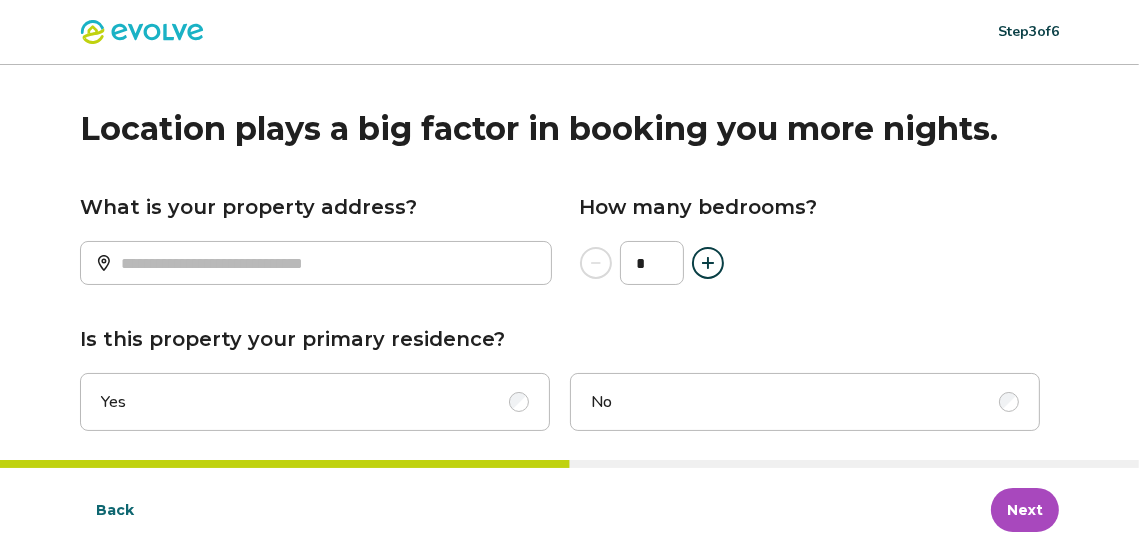 click on "What is your property address?" at bounding box center (320, 207) 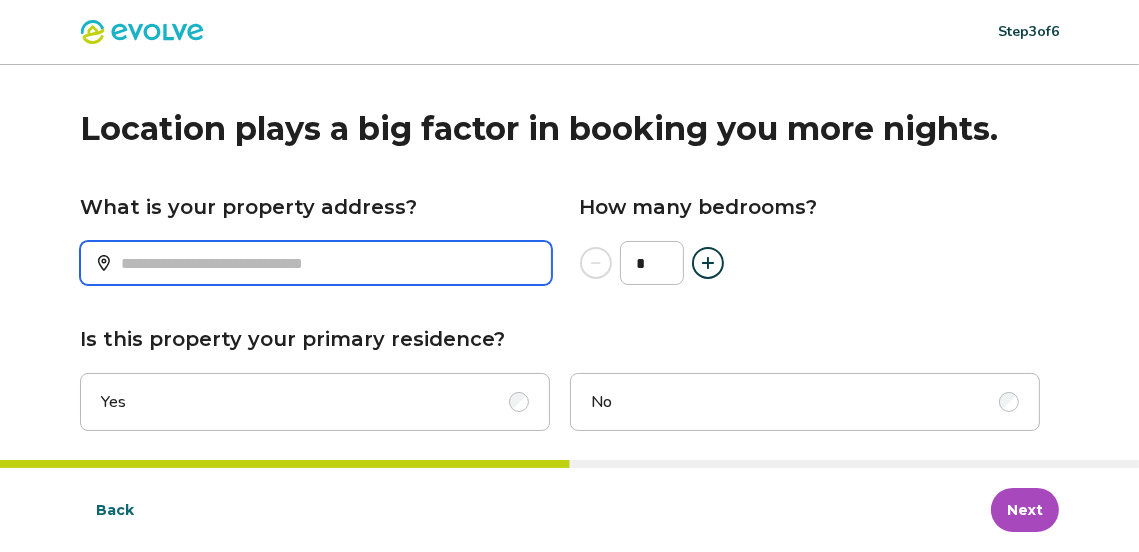 click on "What is your property address?" at bounding box center [316, 263] 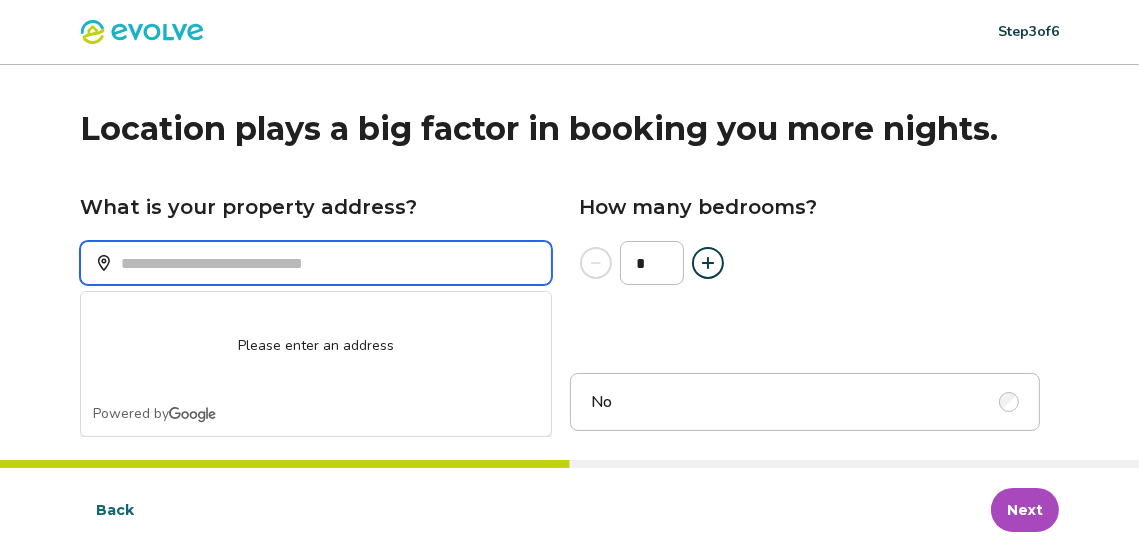 scroll, scrollTop: 10, scrollLeft: 0, axis: vertical 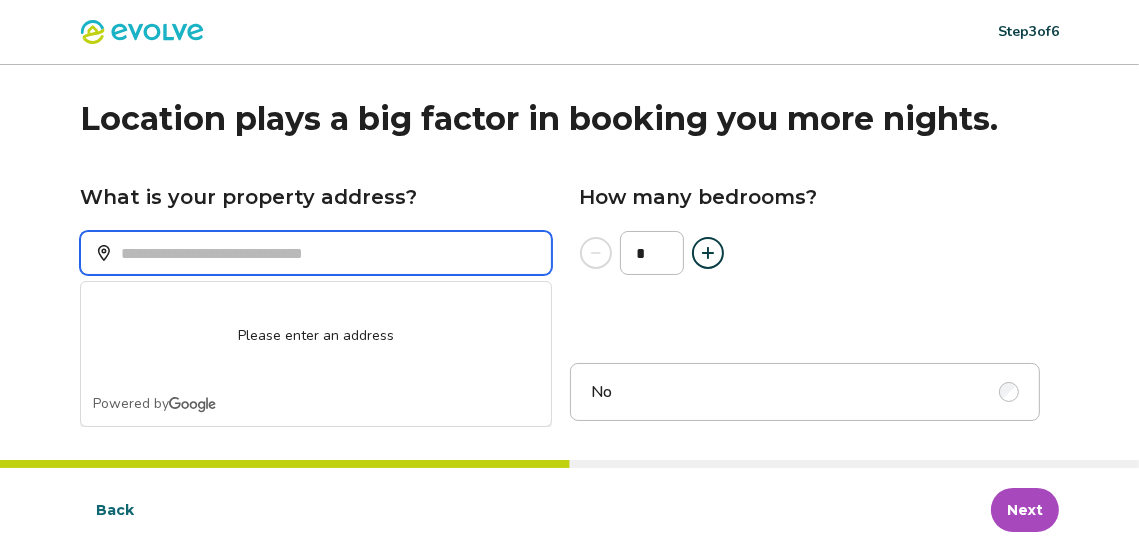paste on "**********" 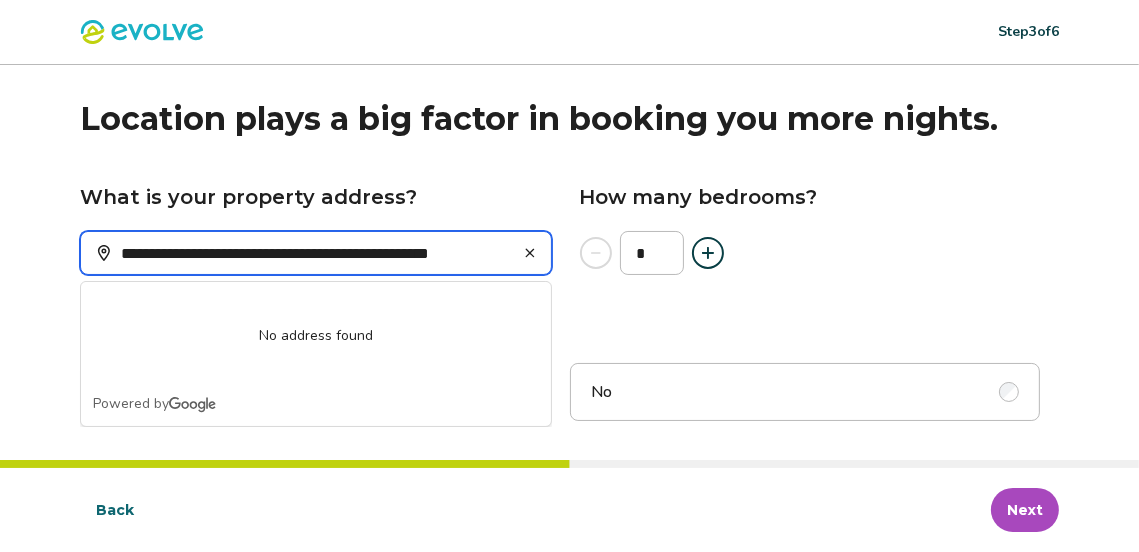 scroll, scrollTop: 0, scrollLeft: 6, axis: horizontal 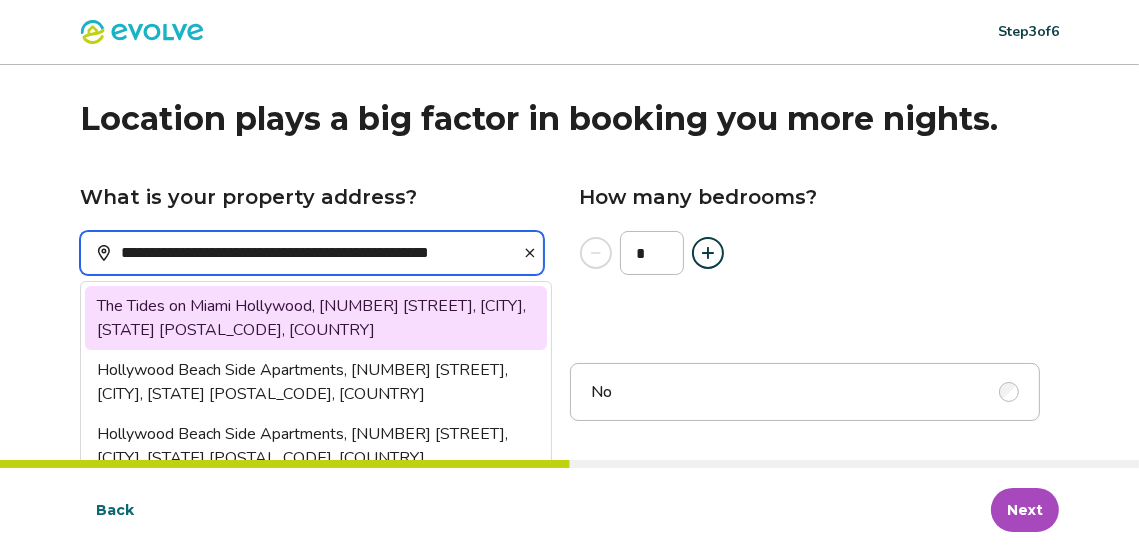 click on "The Tides on Miami Hollywood, [NUMBER] [STREET], [CITY], [STATE] [POSTAL_CODE], [COUNTRY]" at bounding box center [316, 318] 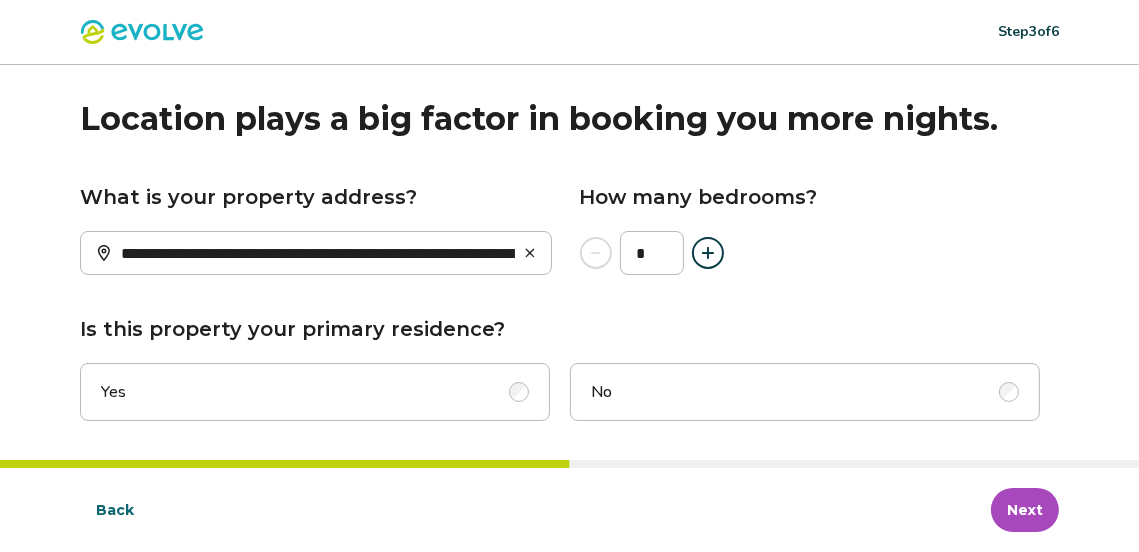 click at bounding box center (708, 253) 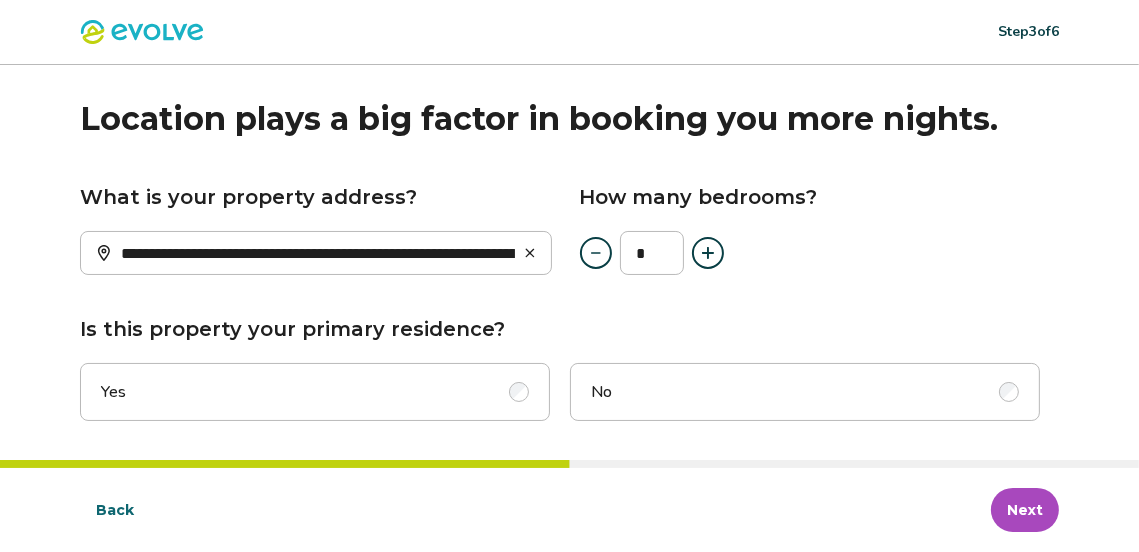 click at bounding box center [708, 253] 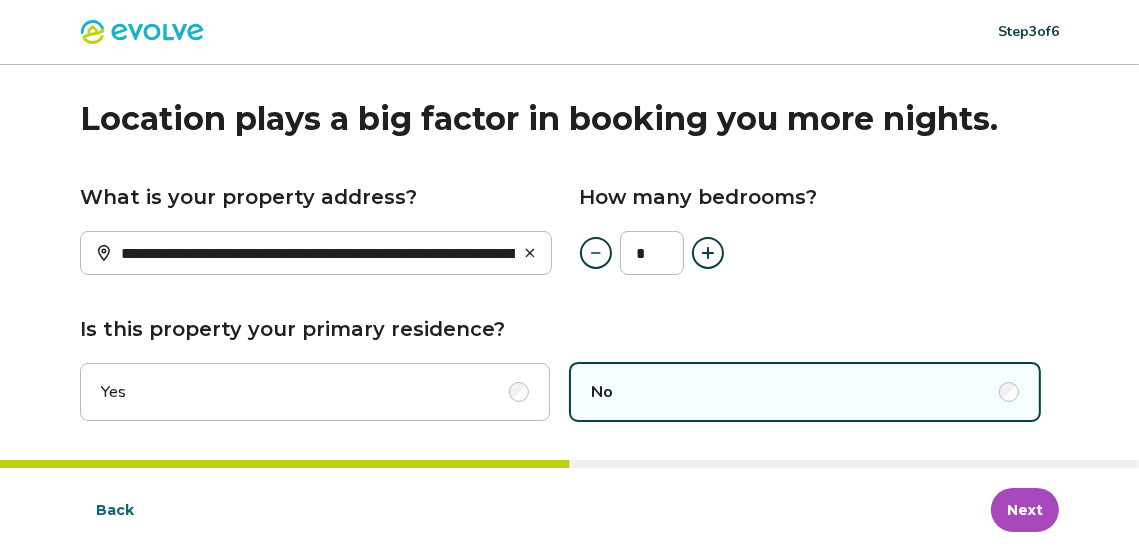 click on "Next" at bounding box center (1025, 510) 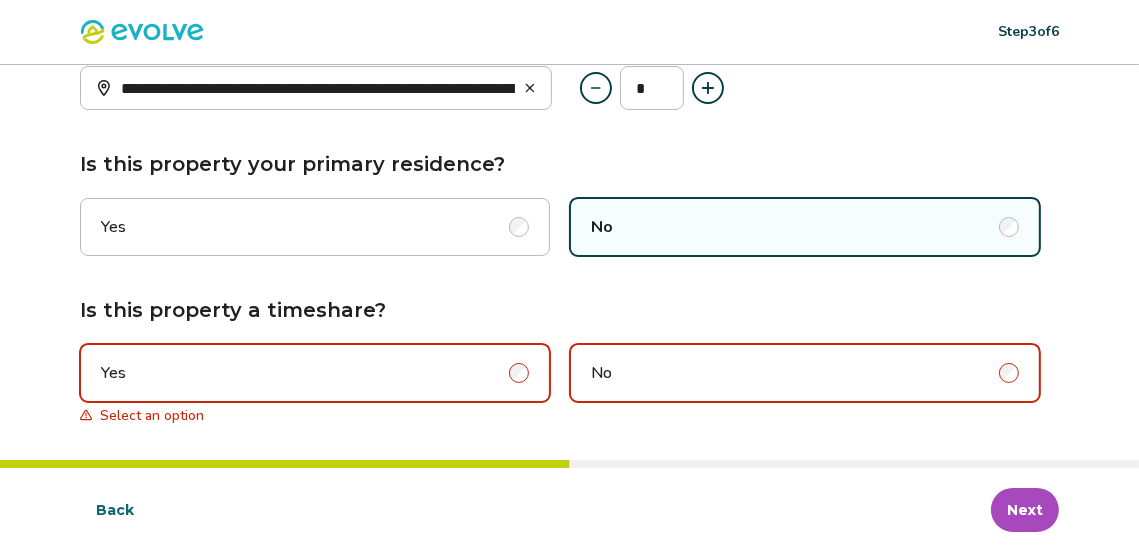 scroll, scrollTop: 179, scrollLeft: 0, axis: vertical 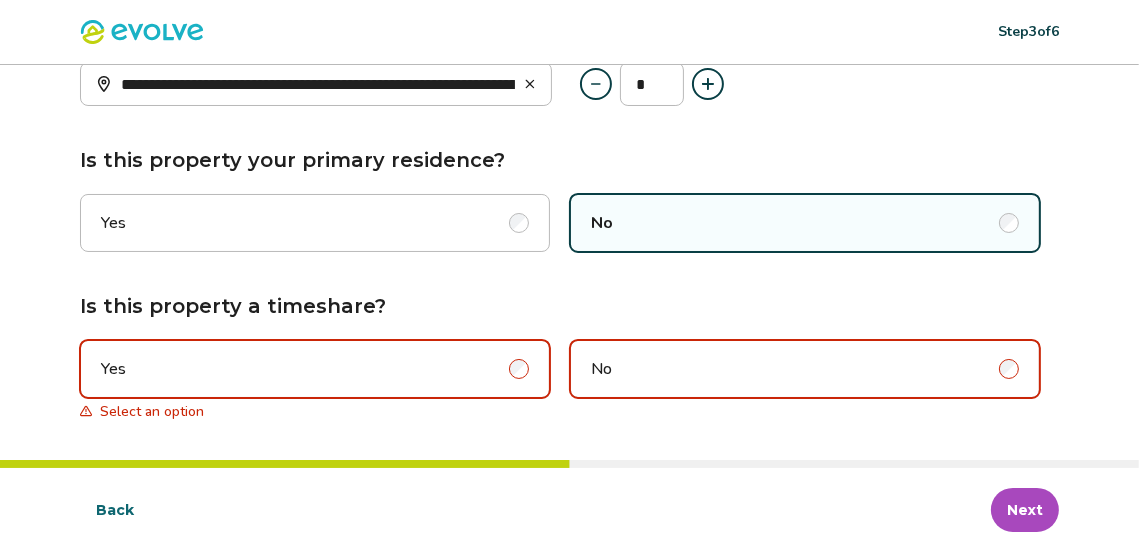 click at bounding box center (1009, 369) 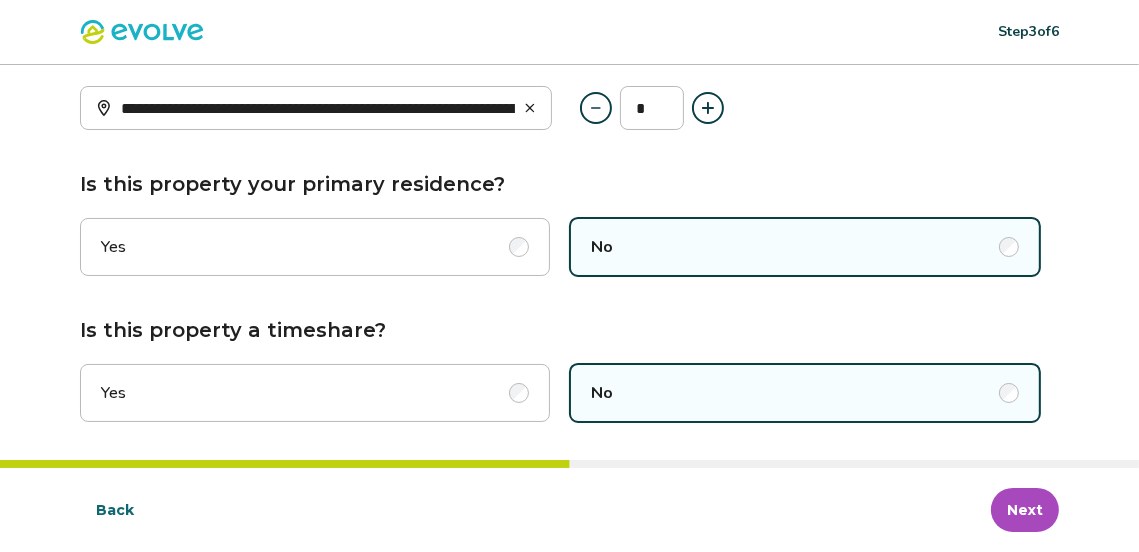 click on "Next" at bounding box center [1025, 510] 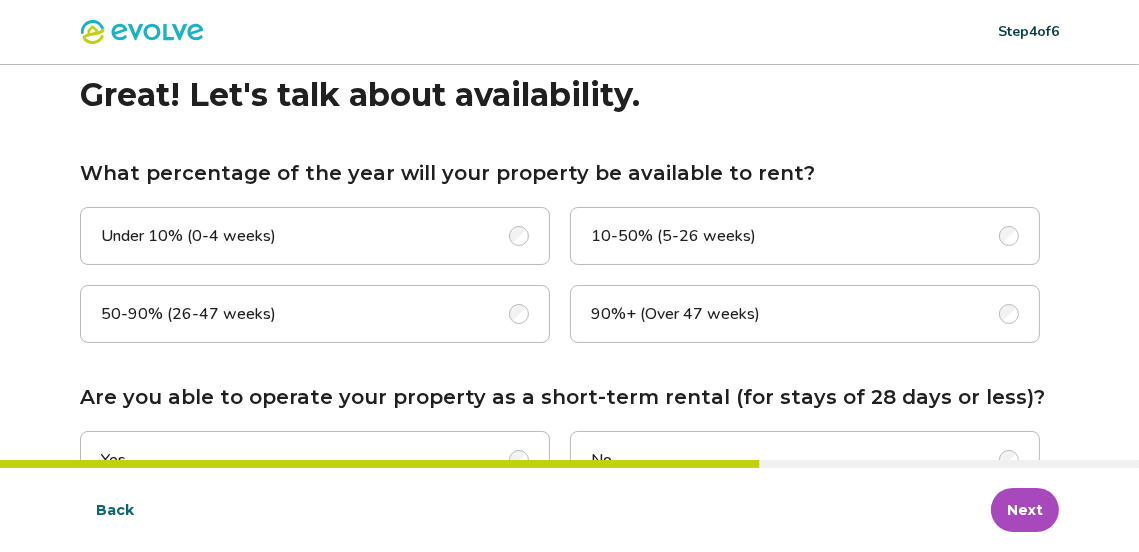 scroll, scrollTop: 35, scrollLeft: 0, axis: vertical 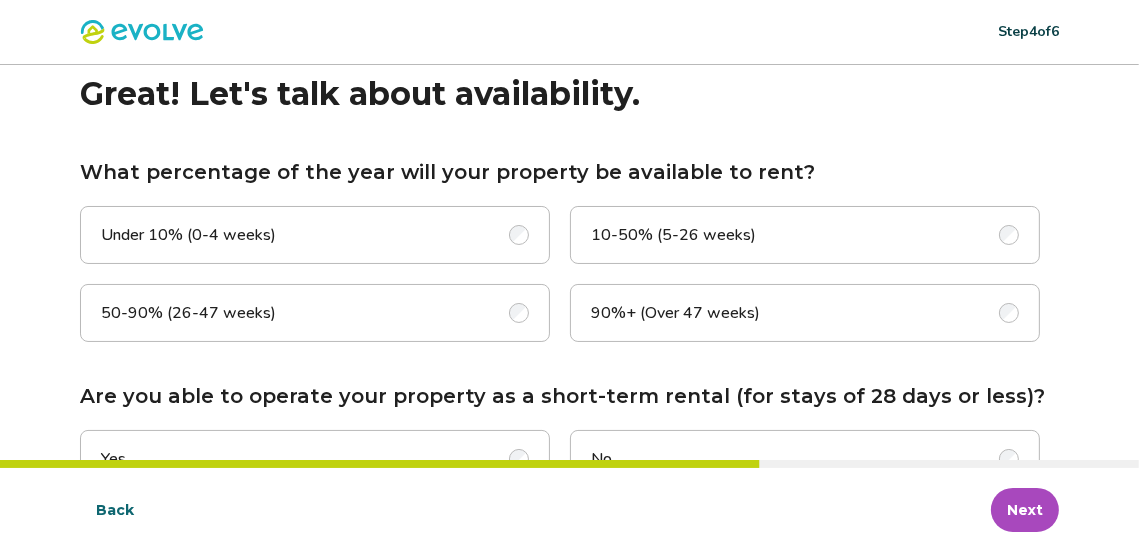 click on "90%+ (Over 47 weeks)" at bounding box center (675, 313) 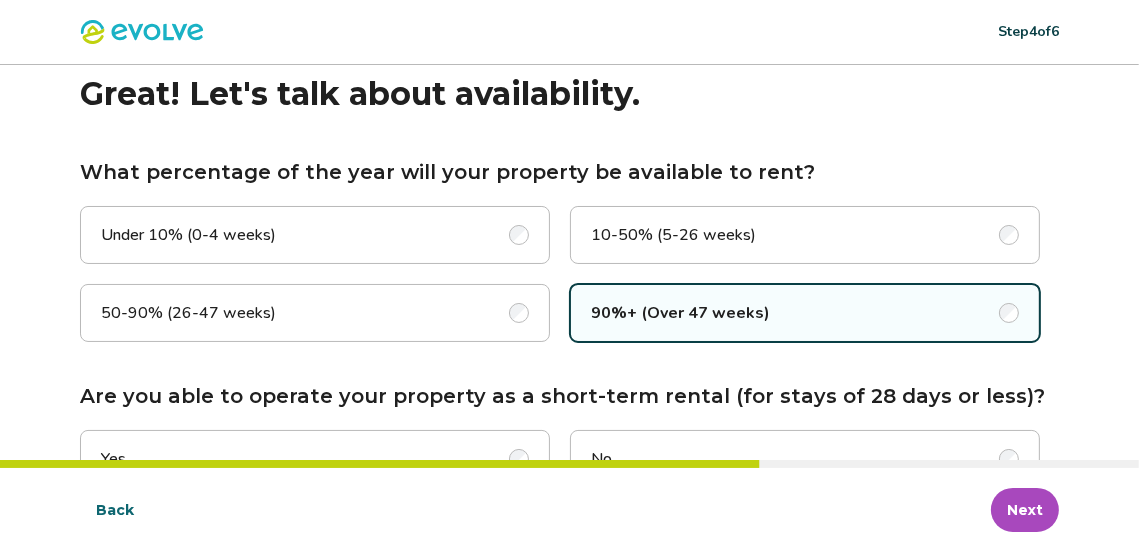 scroll, scrollTop: 178, scrollLeft: 0, axis: vertical 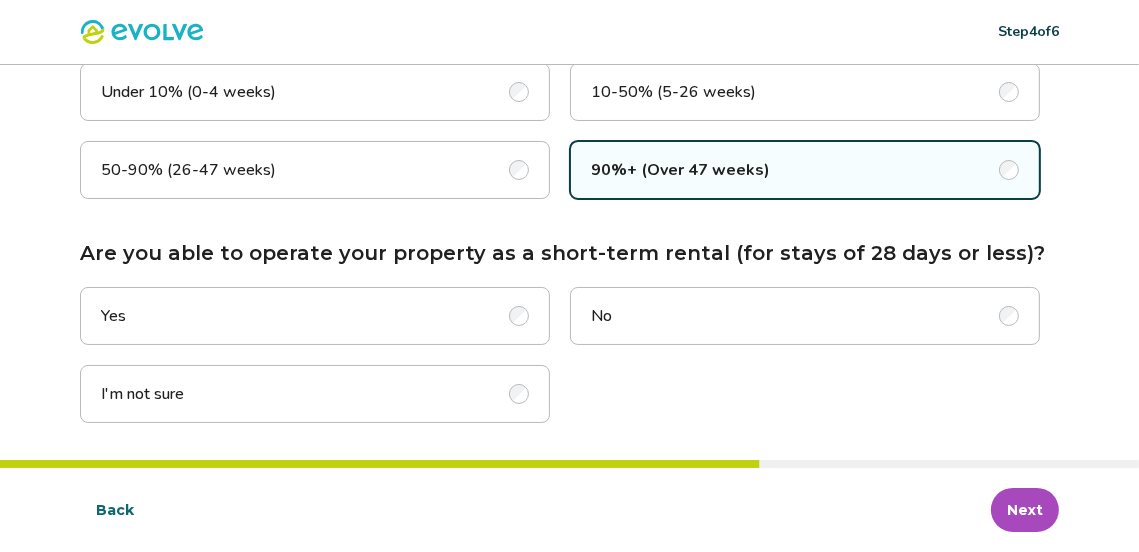 click at bounding box center [519, 316] 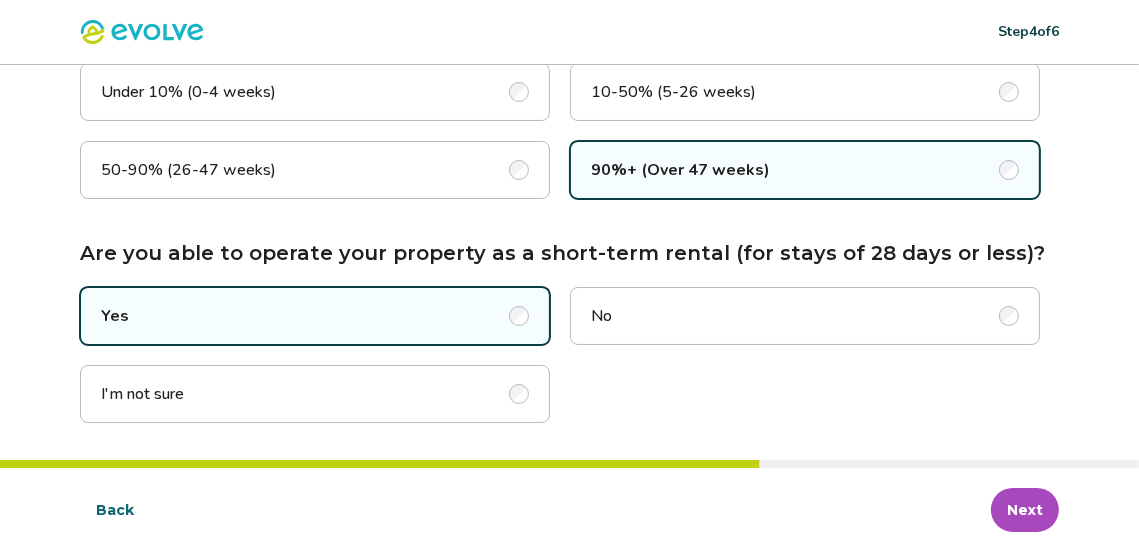 click on "Next" at bounding box center (1025, 510) 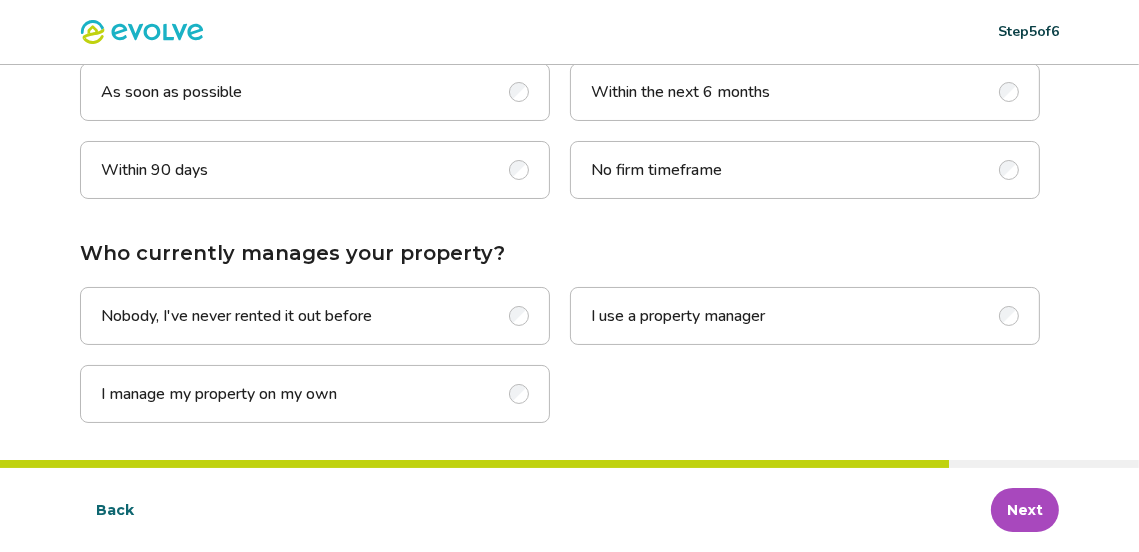 scroll, scrollTop: 0, scrollLeft: 0, axis: both 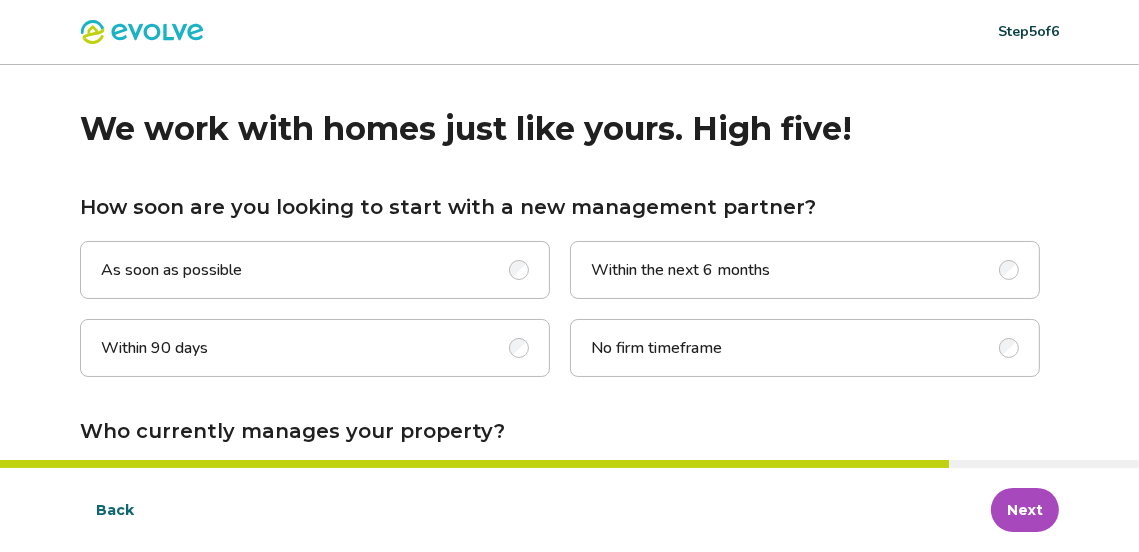 click at bounding box center [519, 270] 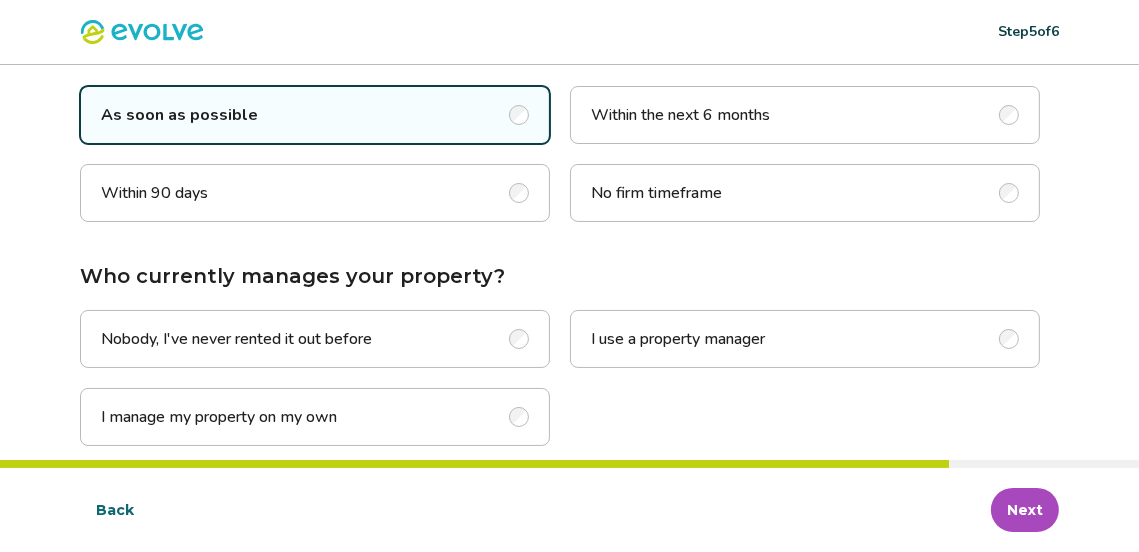 scroll, scrollTop: 178, scrollLeft: 0, axis: vertical 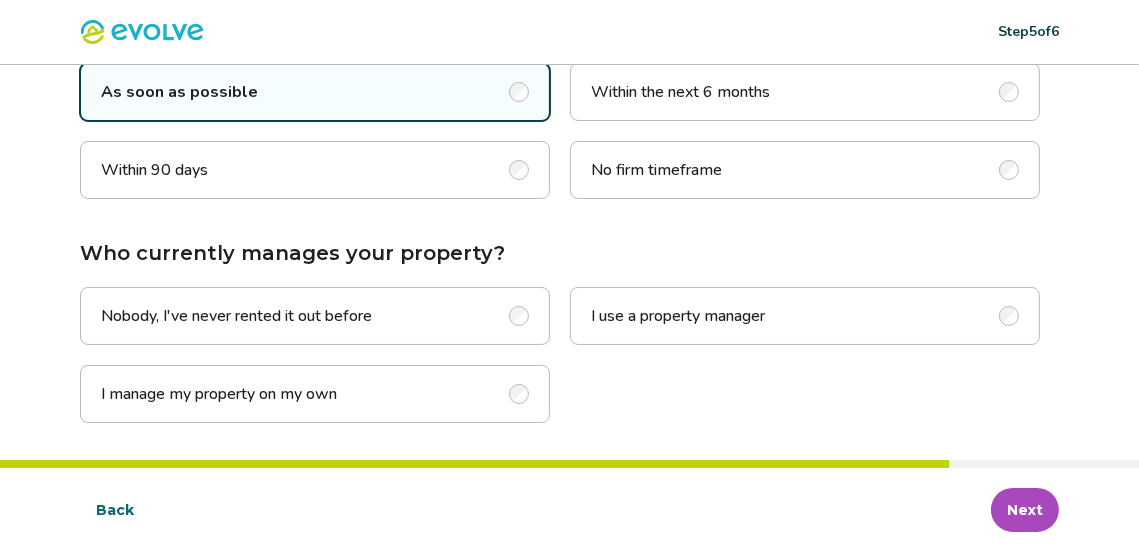 click at bounding box center (519, 316) 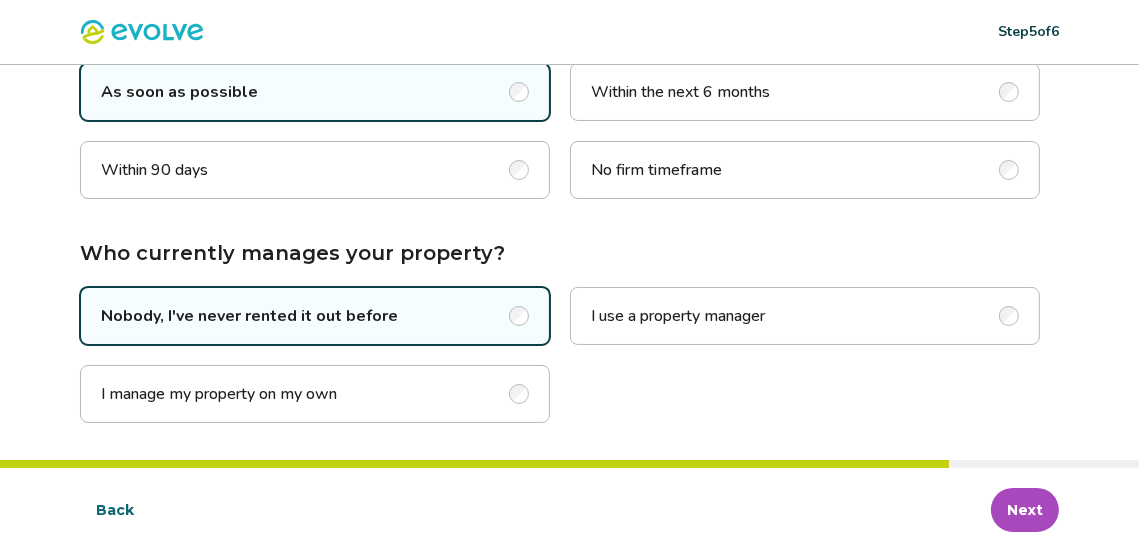click on "Next" at bounding box center [1025, 510] 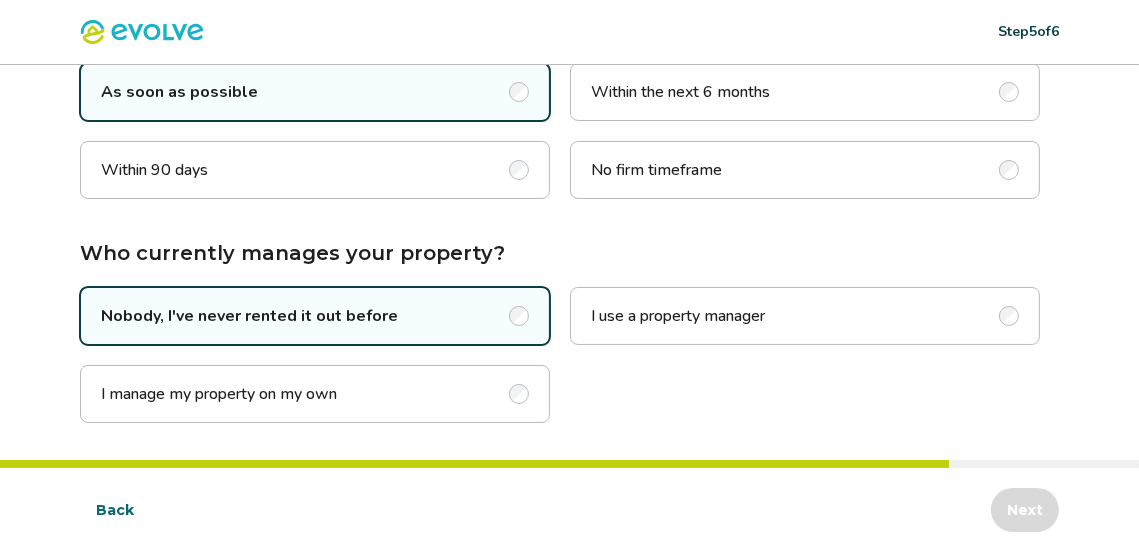scroll, scrollTop: 0, scrollLeft: 0, axis: both 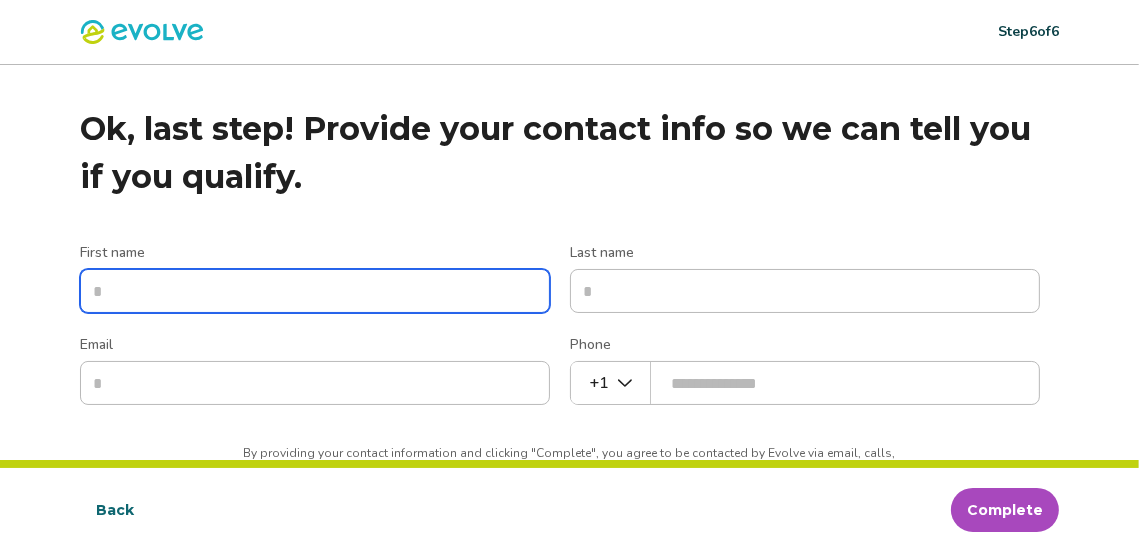 click on "First name" at bounding box center [315, 291] 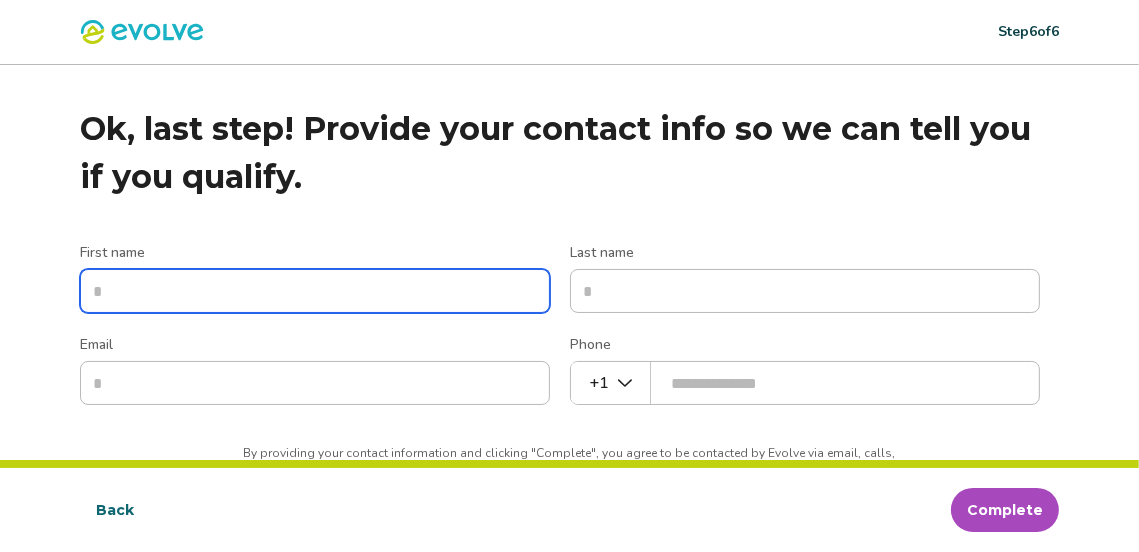 type on "*******" 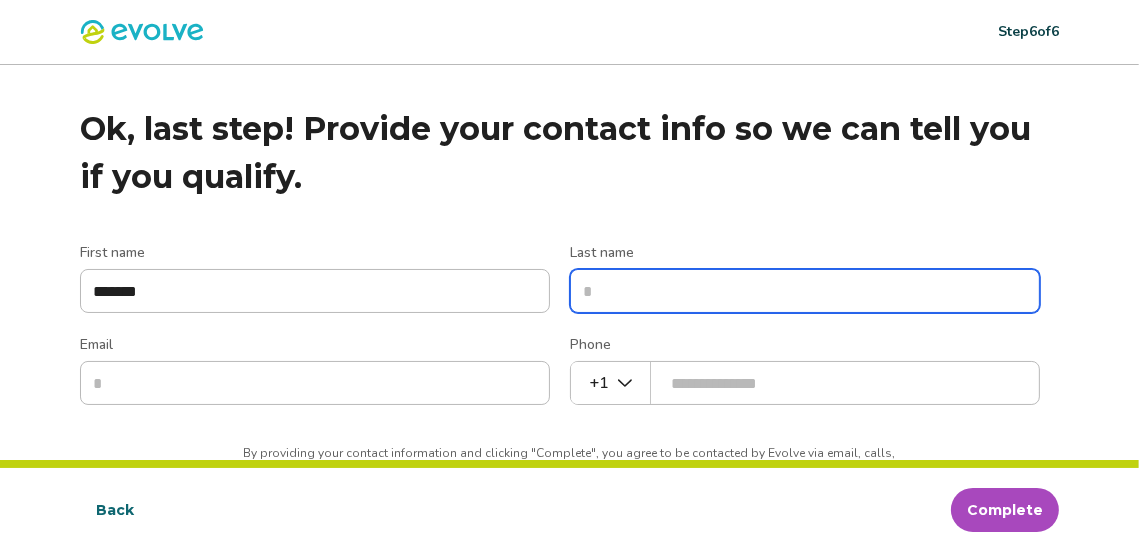 click on "Last name" at bounding box center (805, 291) 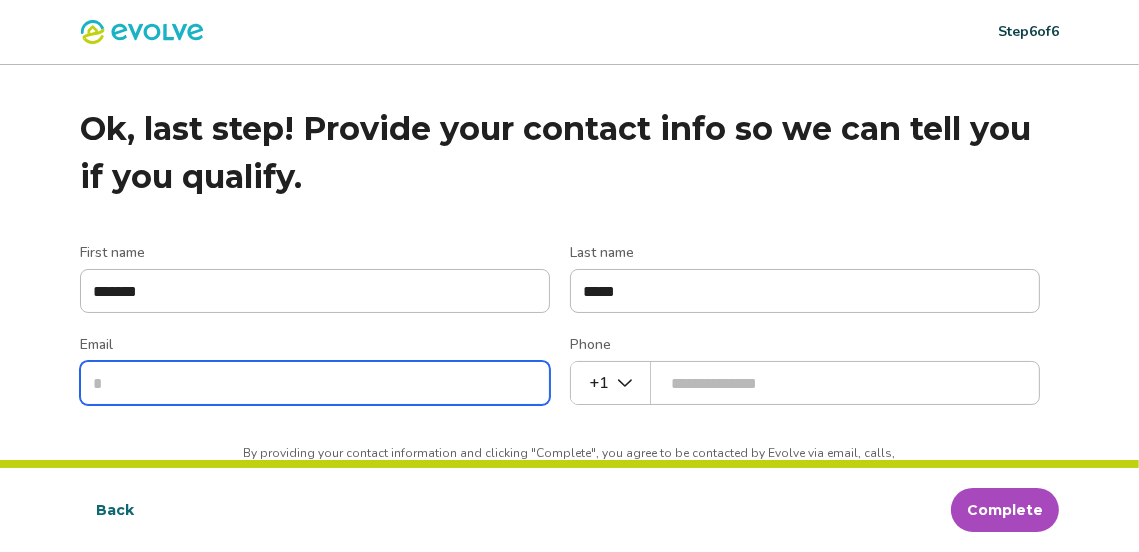 click on "Email" at bounding box center (315, 383) 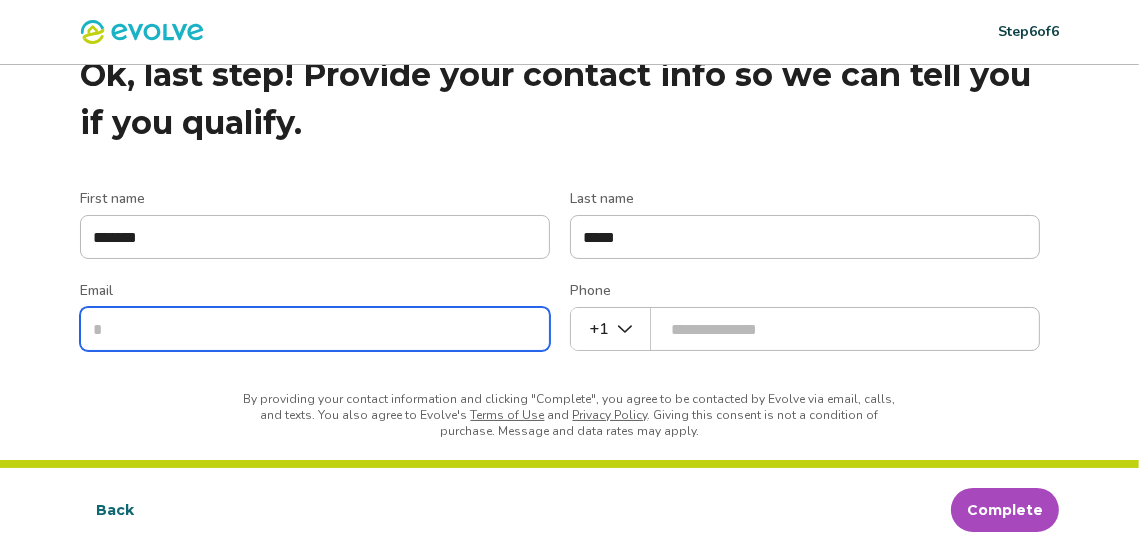 scroll, scrollTop: 65, scrollLeft: 0, axis: vertical 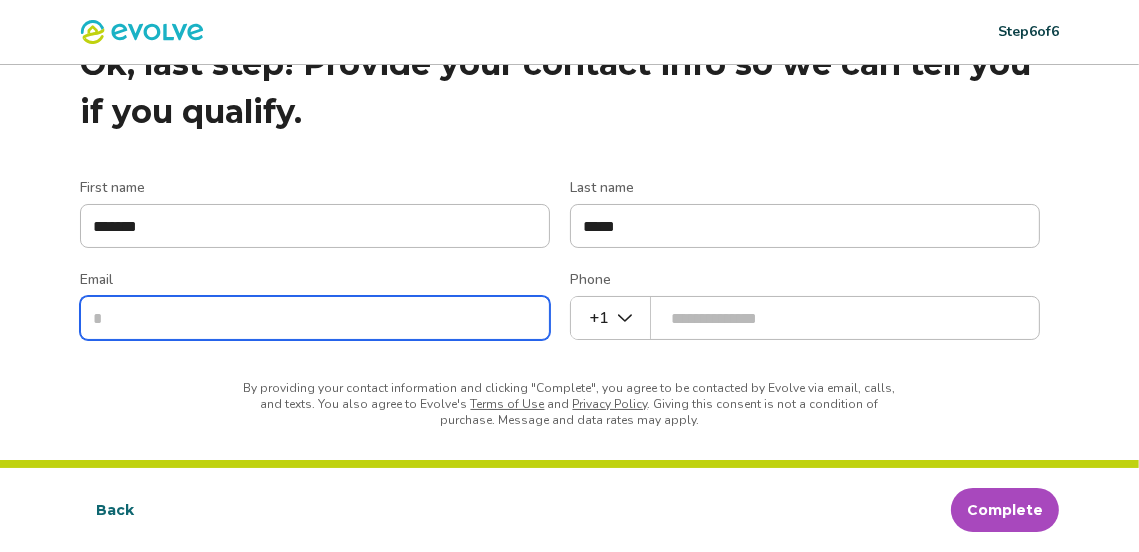 type on "**********" 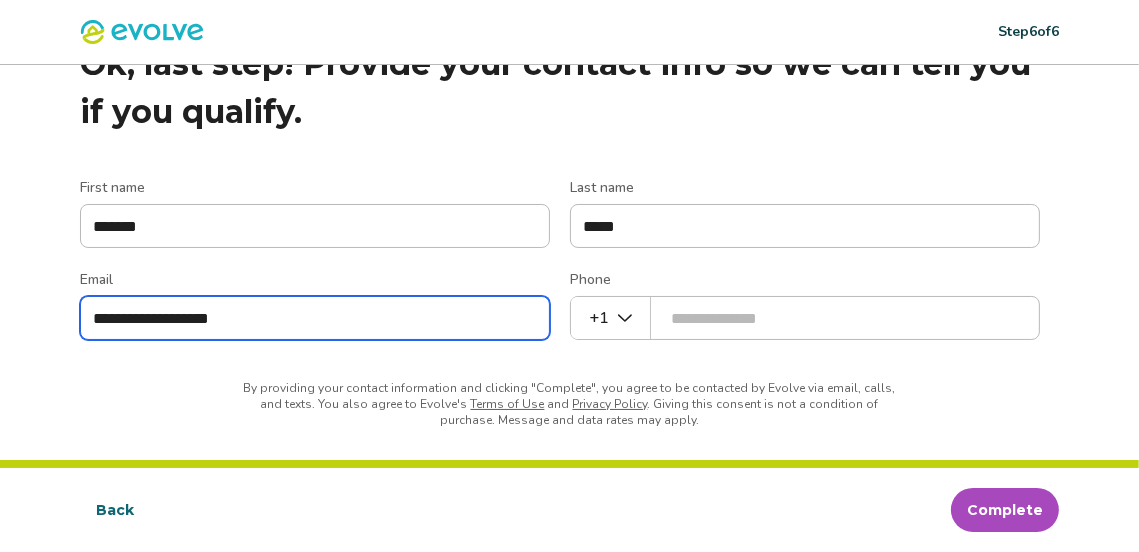 scroll, scrollTop: 71, scrollLeft: 0, axis: vertical 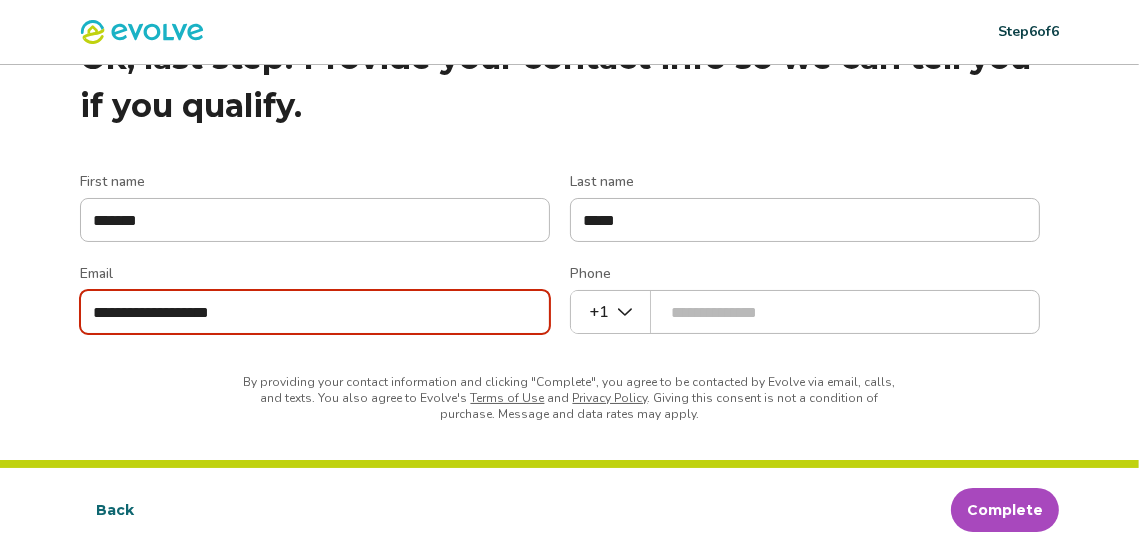 click on "Step  6  of  6 Ok, last step! Provide your contact info so we can tell you if you qualify. First name   [FIRST] Last name   [LAST] Email   [EMAIL] Phone   [PHONE] By providing your contact information and clicking " Complete ", you agree to be contacted by Evolve via email, calls, and texts. You also agree to Evolve's   Terms of Use   and   Privacy Policy . Giving this consent is not a condition of purchase. Message and data rates may apply. Back Complete" at bounding box center (569, 276) 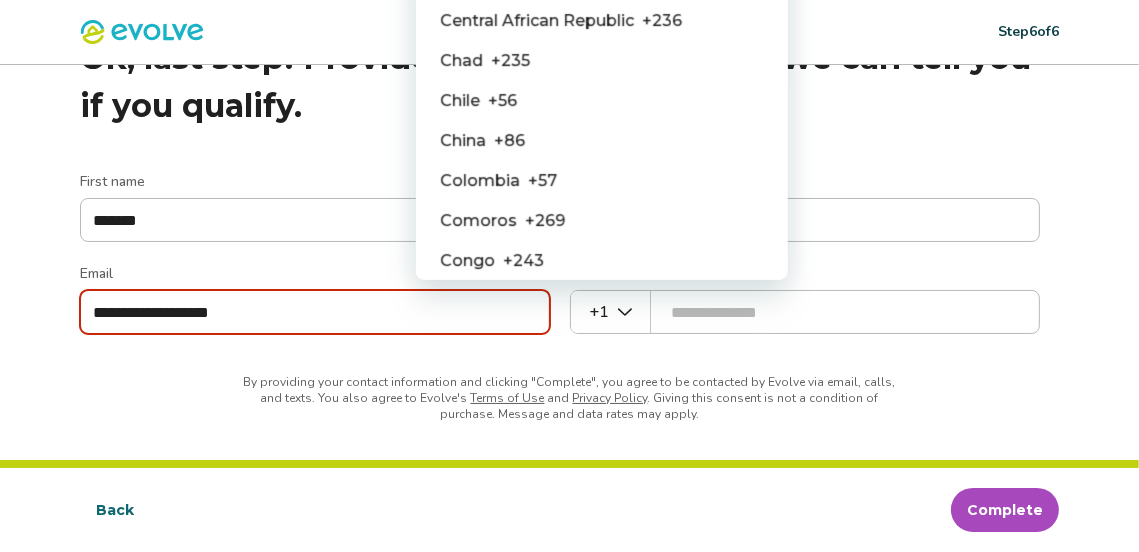 scroll, scrollTop: 1345, scrollLeft: 0, axis: vertical 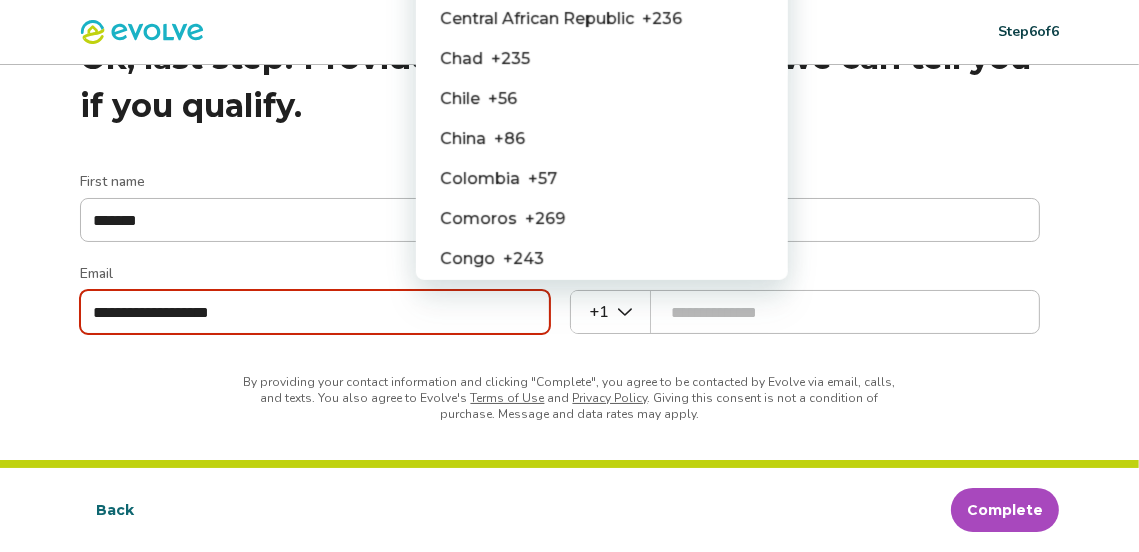 click on "Colombia" at bounding box center (480, 179) 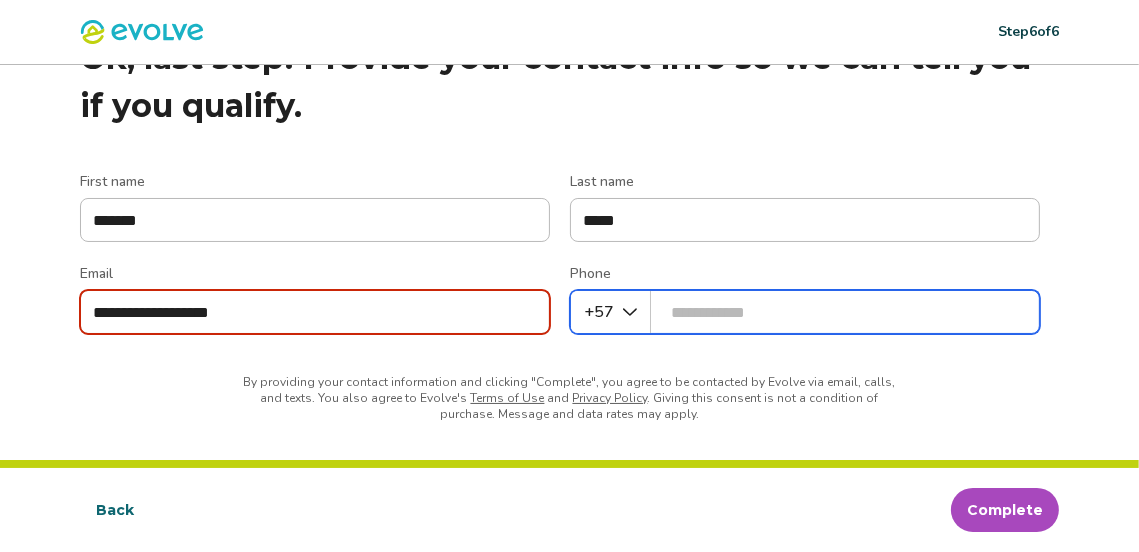click on "Phone" at bounding box center [805, 312] 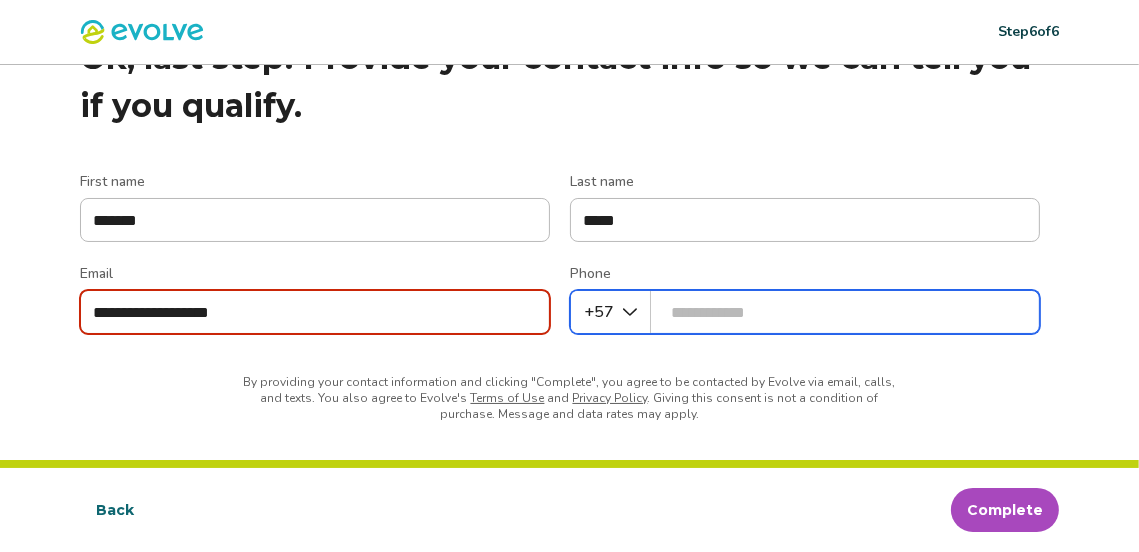 type on "**********" 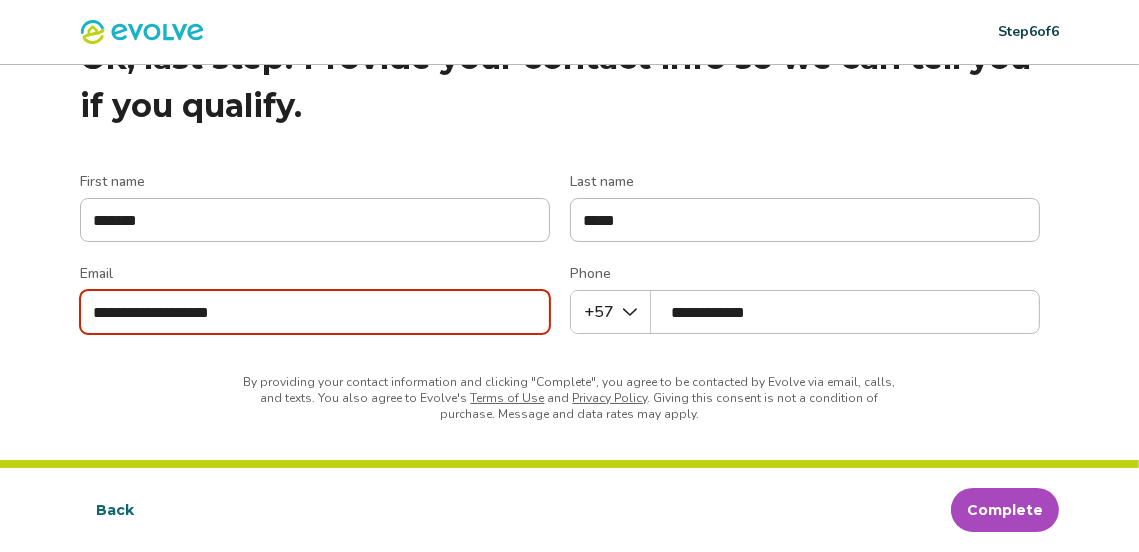click on "Complete" at bounding box center (1005, 510) 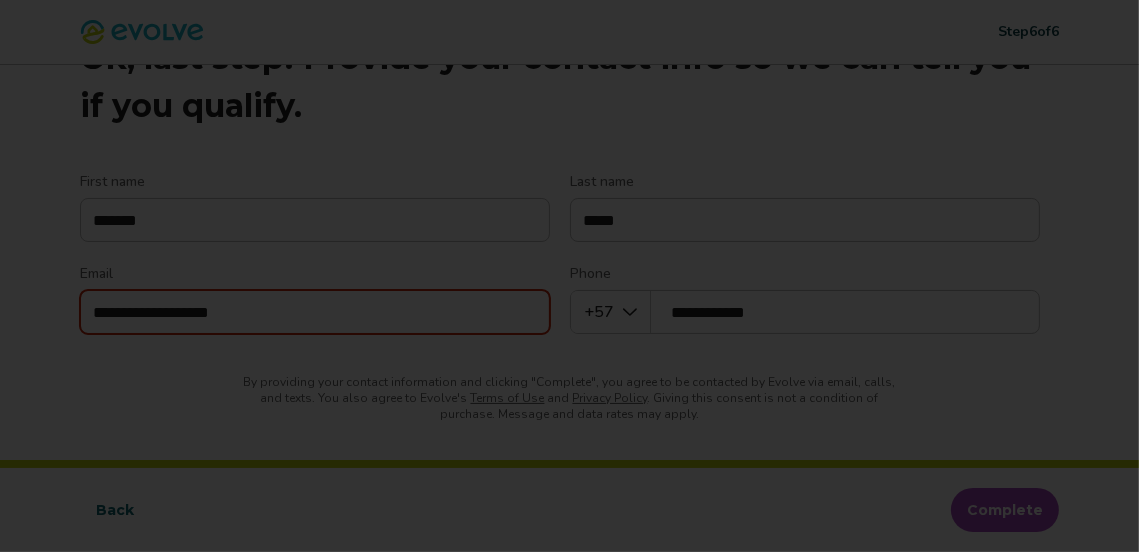 click on "</div>" at bounding box center (569, 276) 